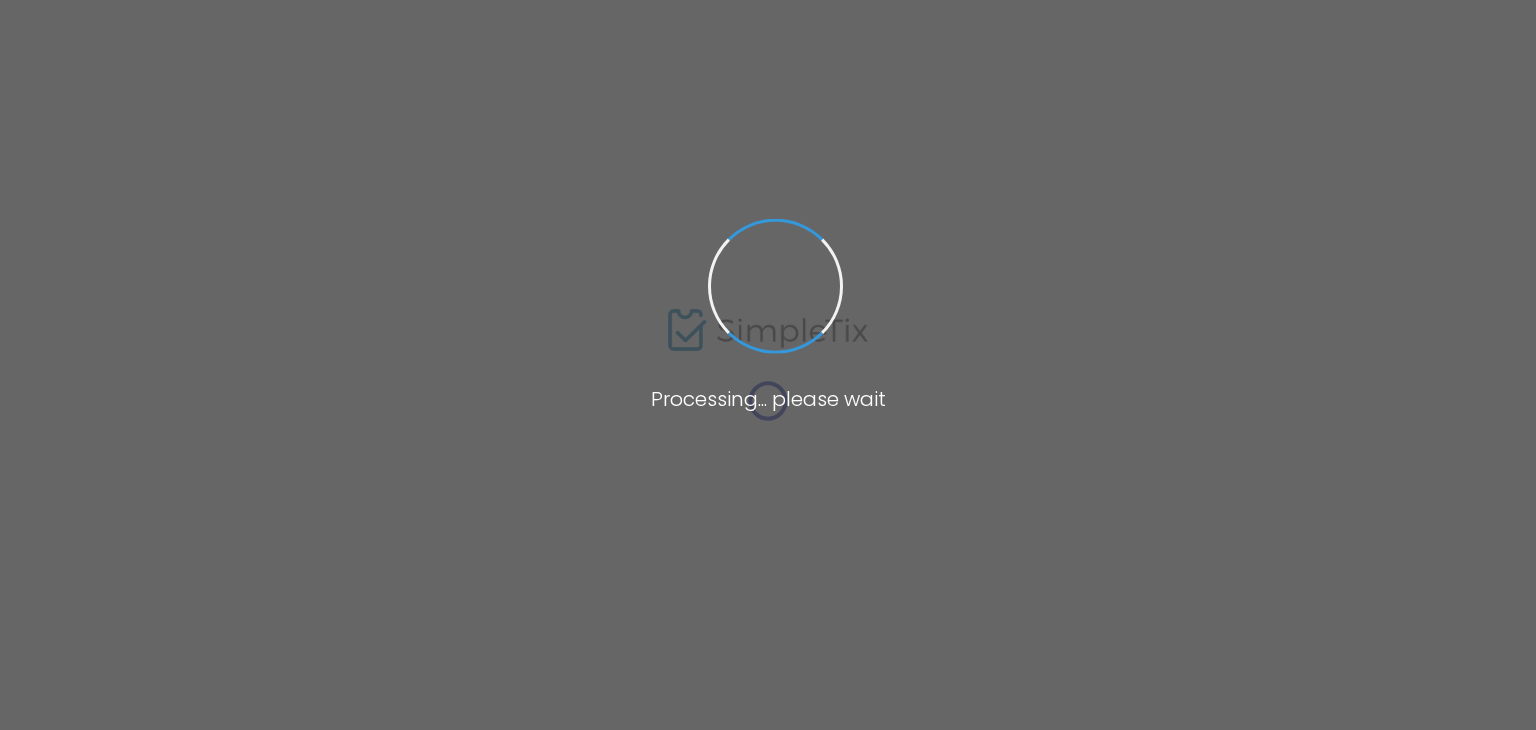 scroll, scrollTop: 0, scrollLeft: 0, axis: both 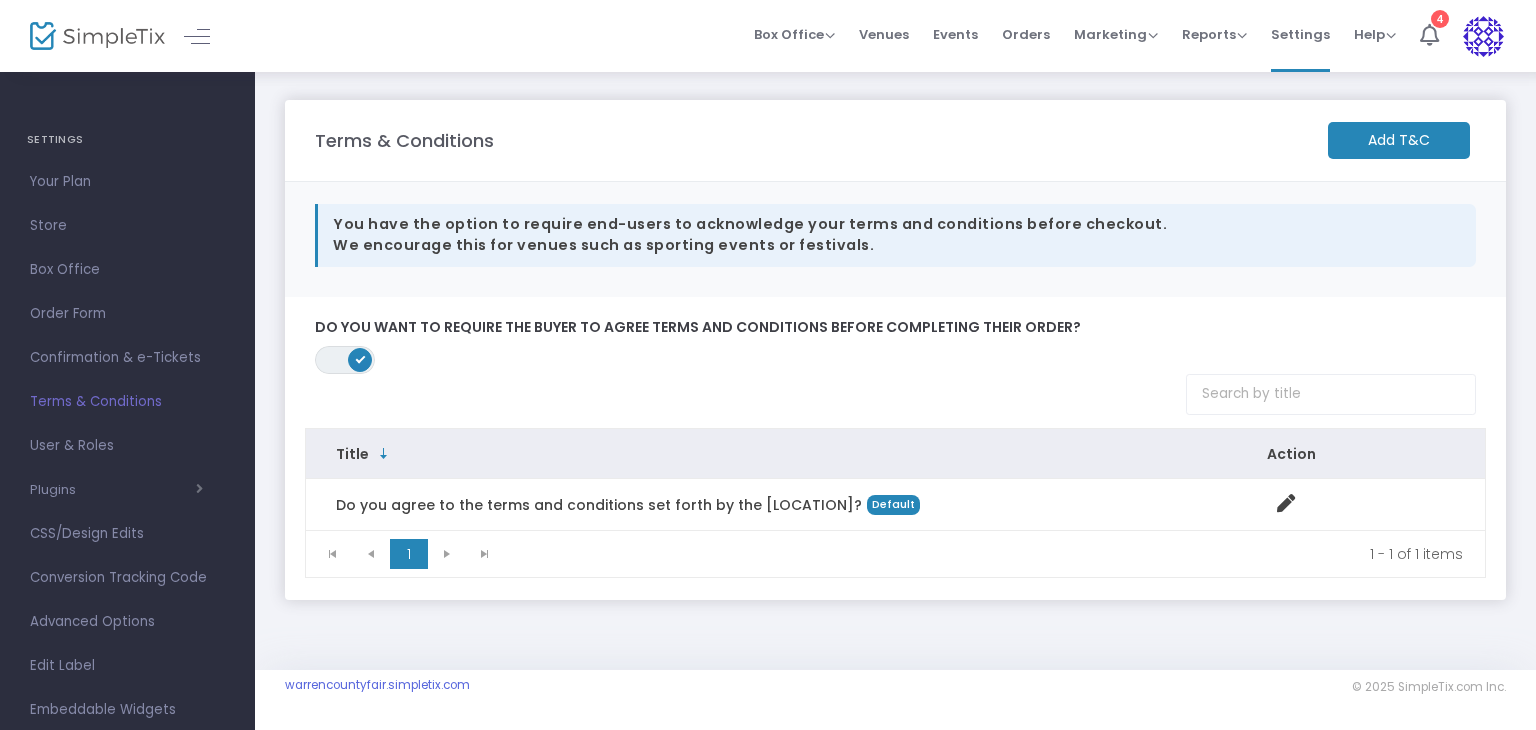 drag, startPoint x: 1009, startPoint y: 175, endPoint x: 931, endPoint y: 173, distance: 78.025635 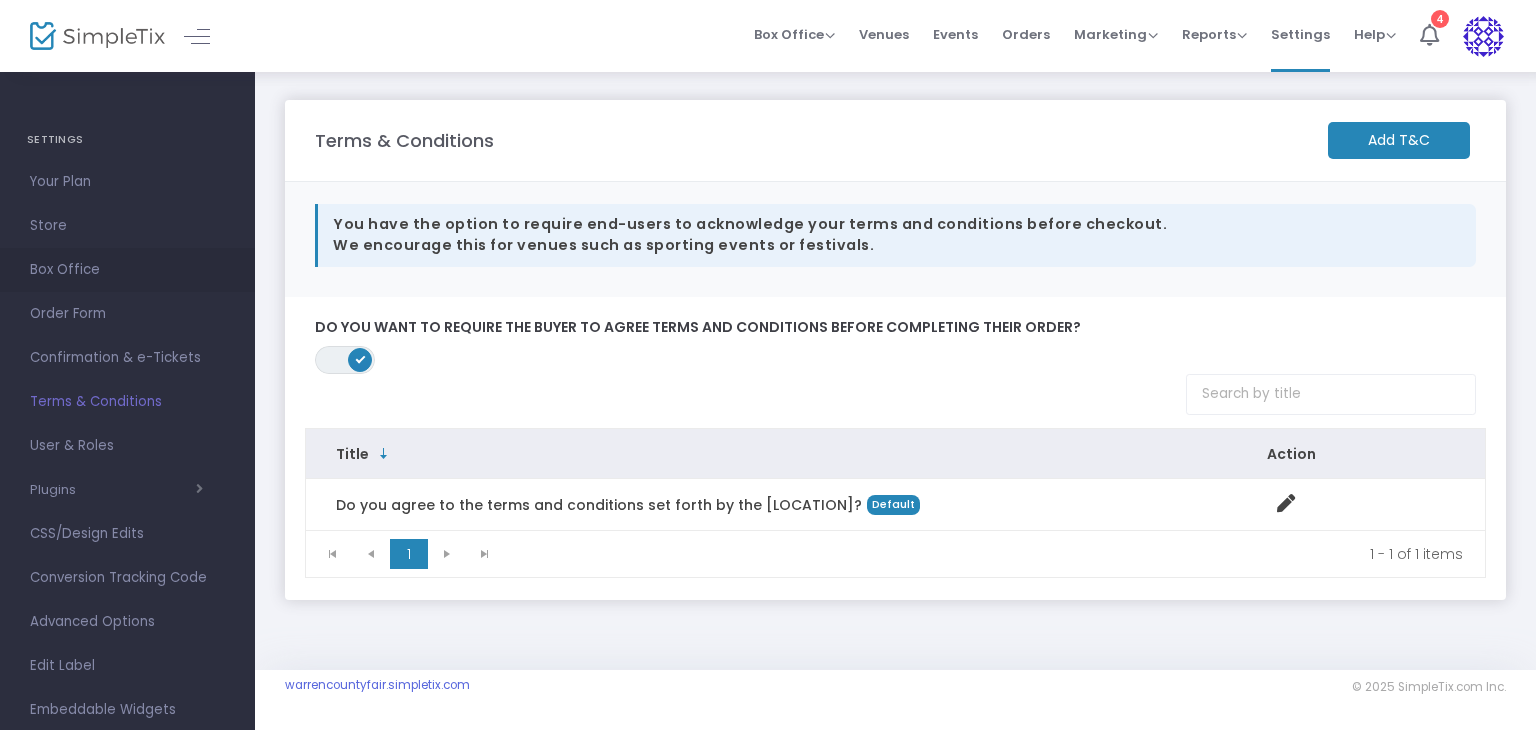 click on "Box Office" at bounding box center (127, 270) 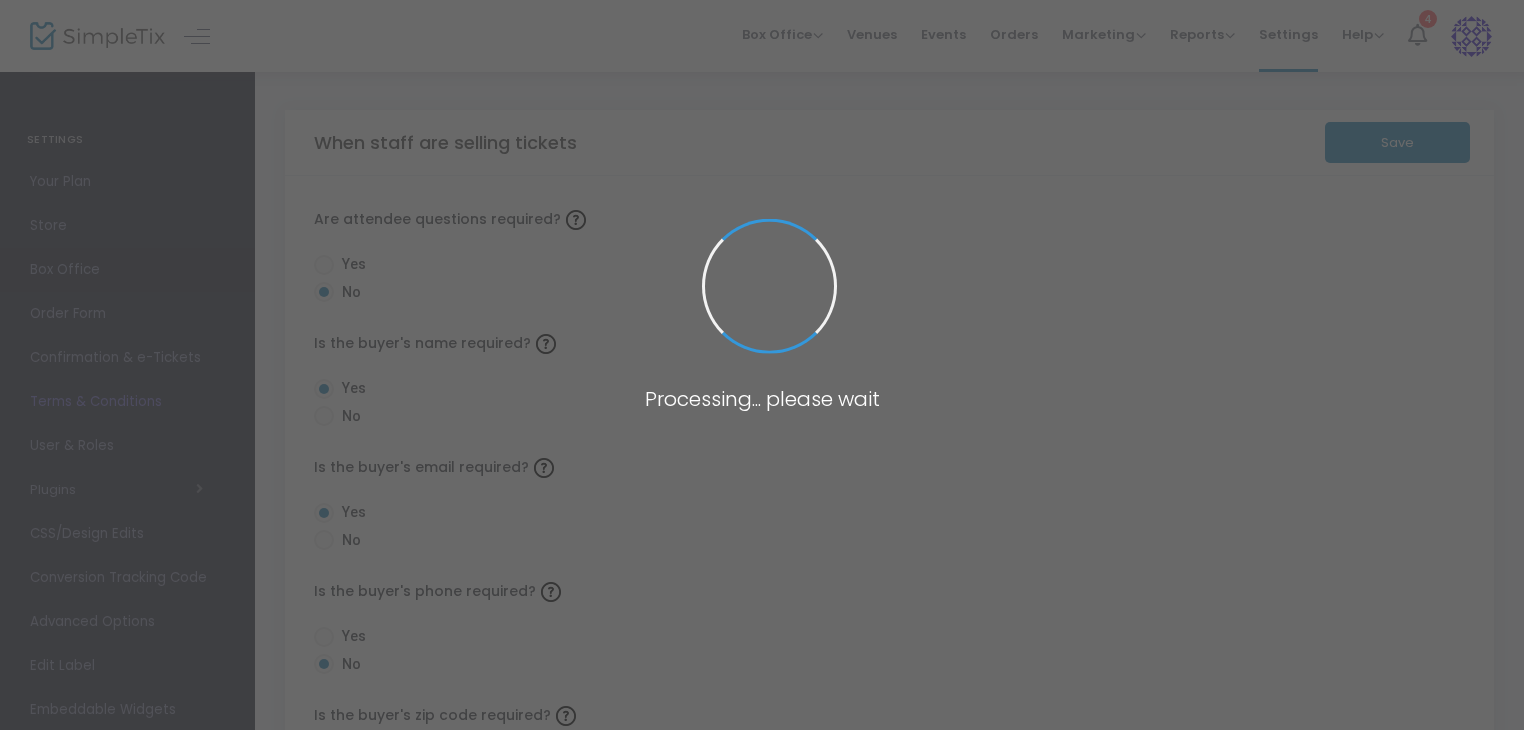 radio on "true" 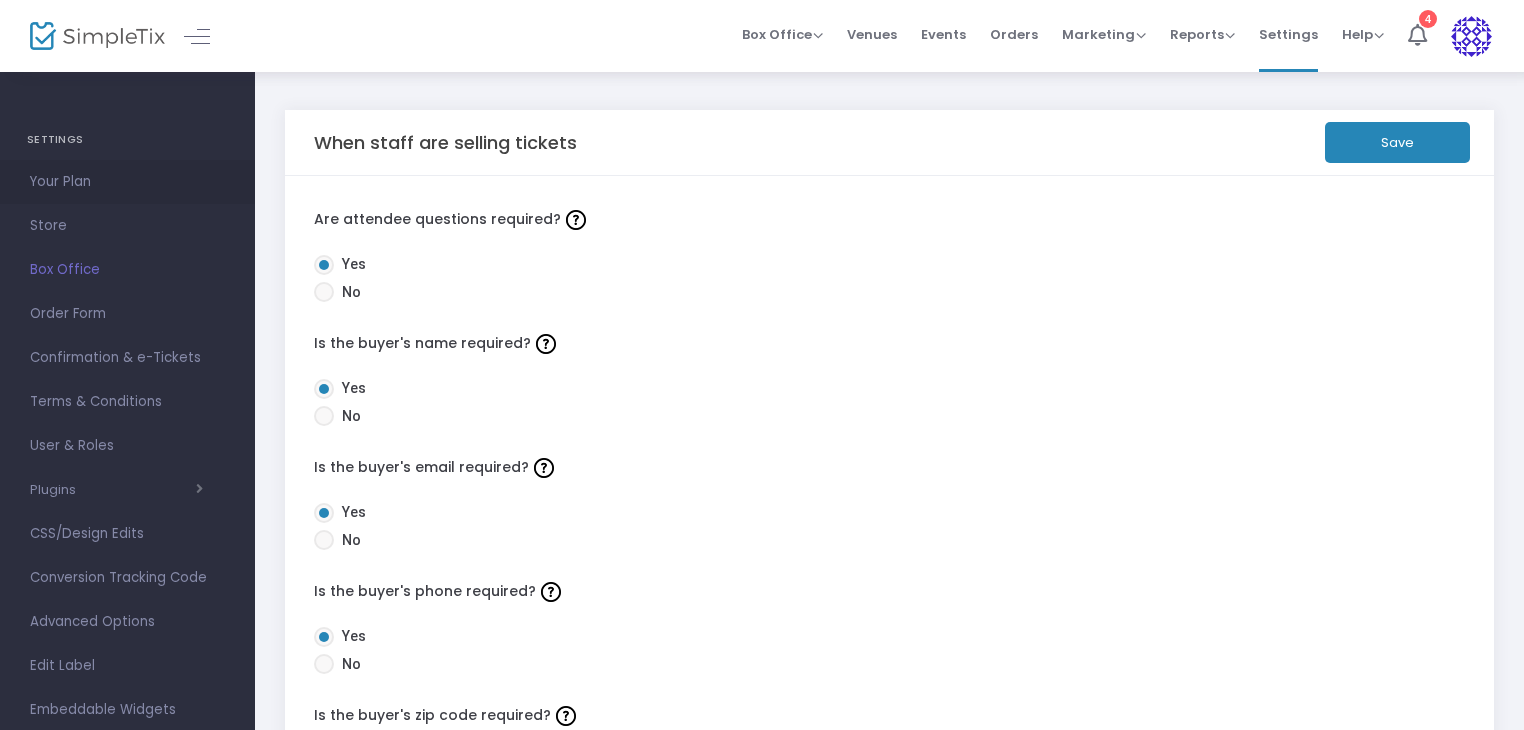 click on "Your Plan" at bounding box center [127, 182] 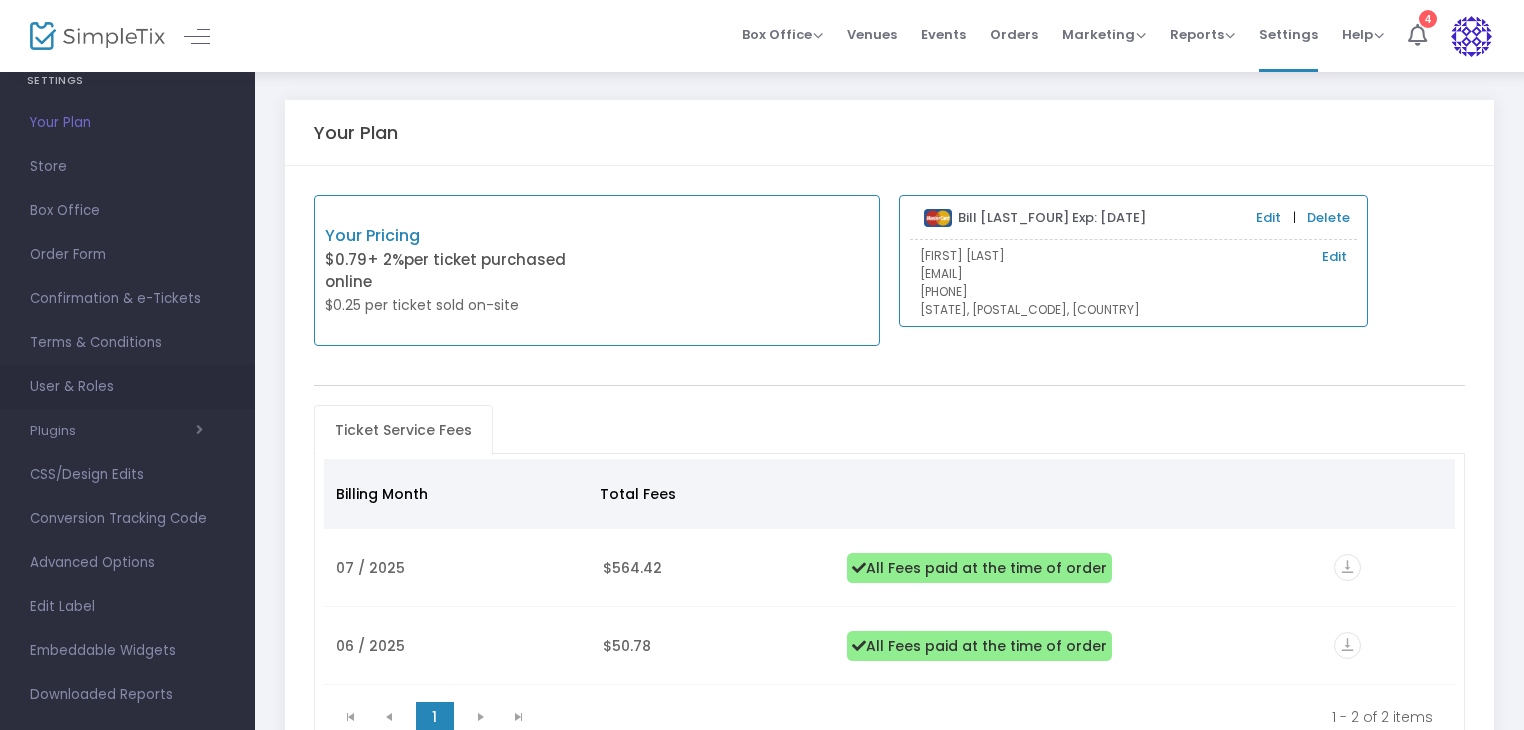 scroll, scrollTop: 88, scrollLeft: 0, axis: vertical 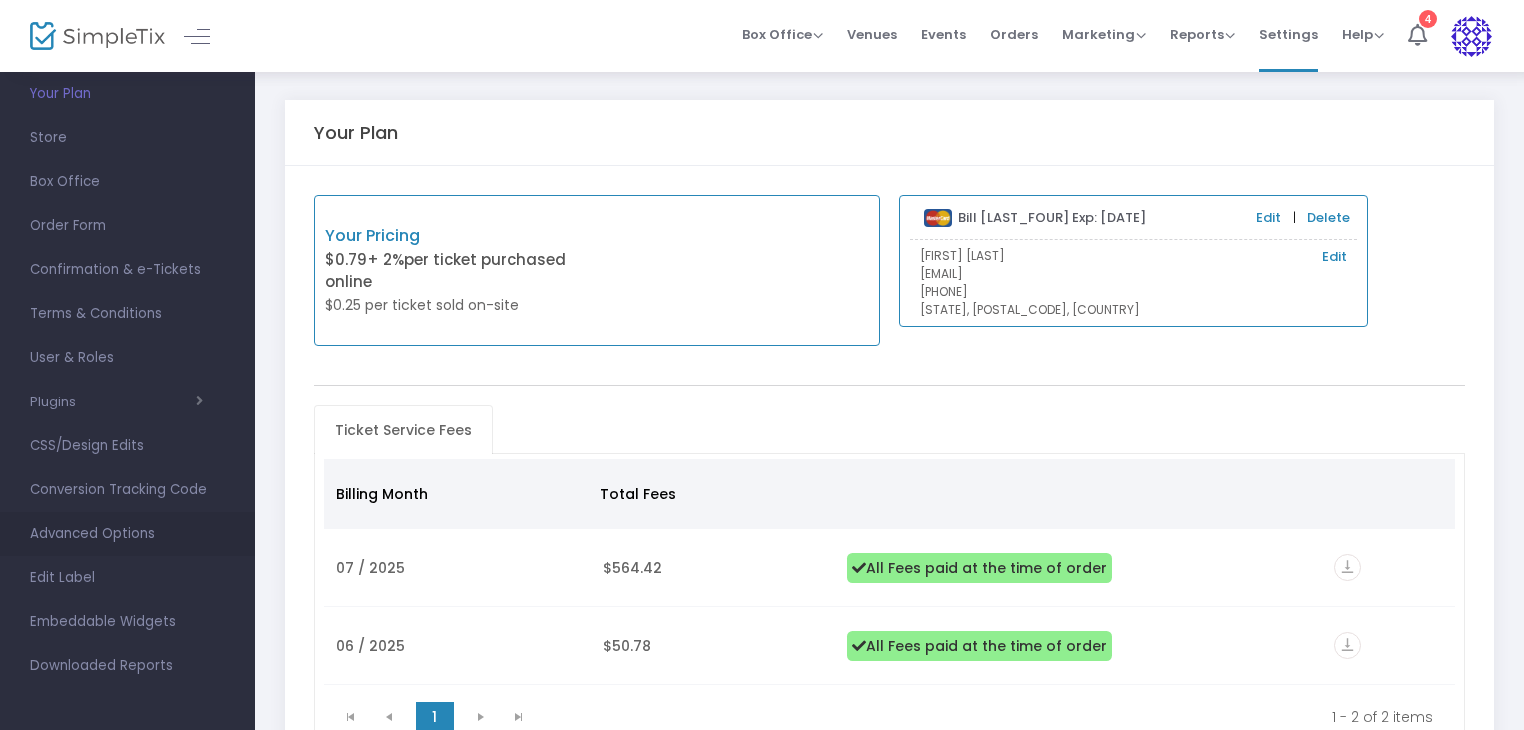 click on "Advanced Options" at bounding box center (127, 534) 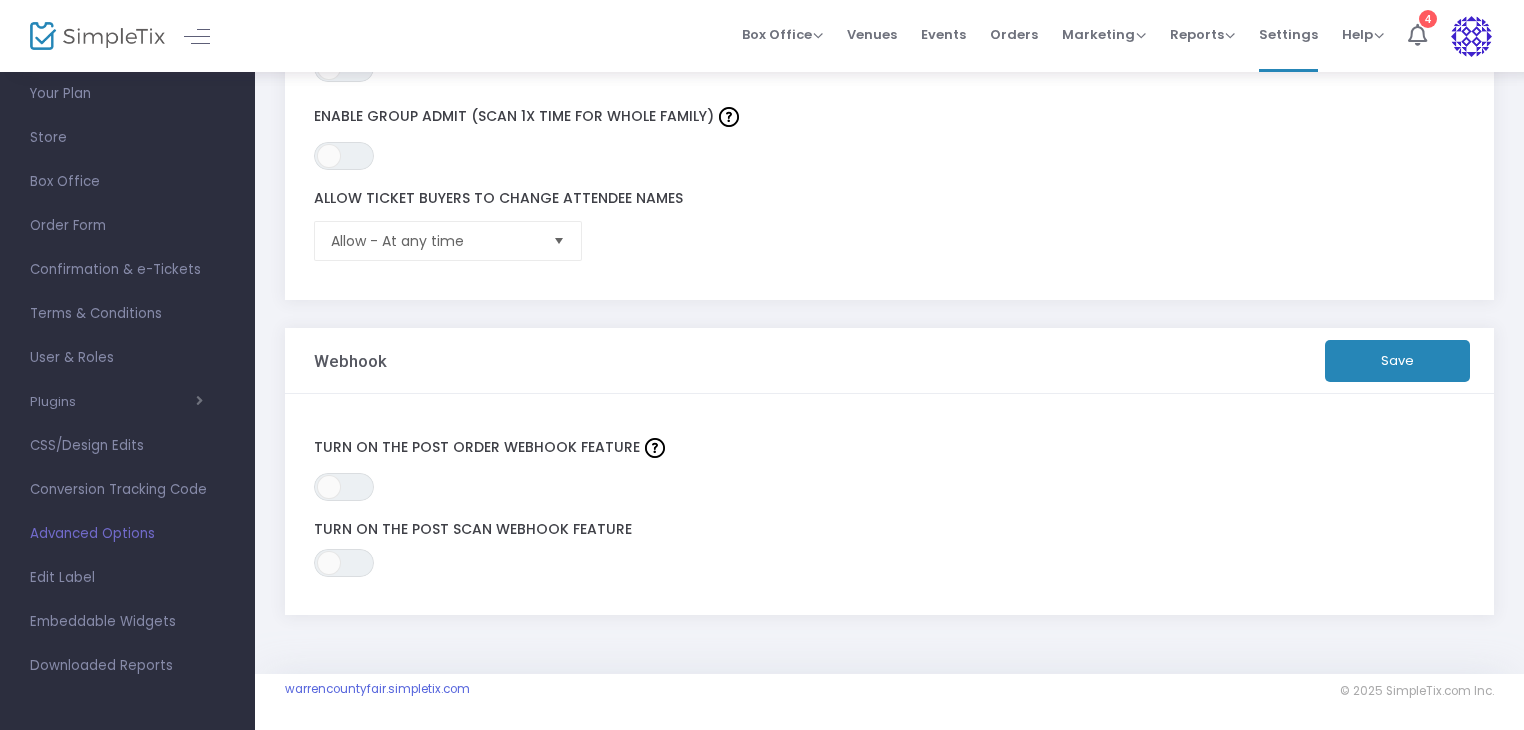 scroll, scrollTop: 705, scrollLeft: 0, axis: vertical 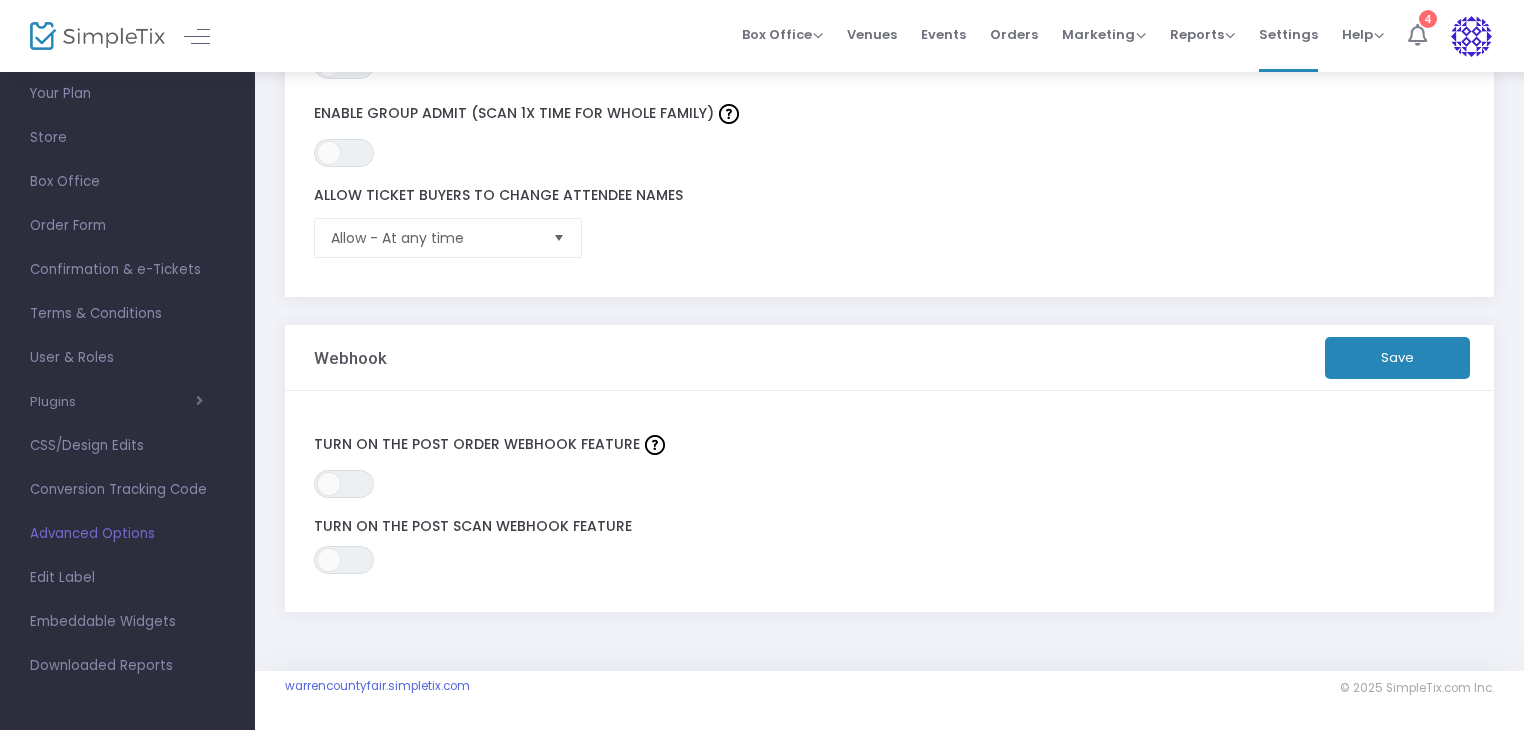 click at bounding box center (1417, 35) 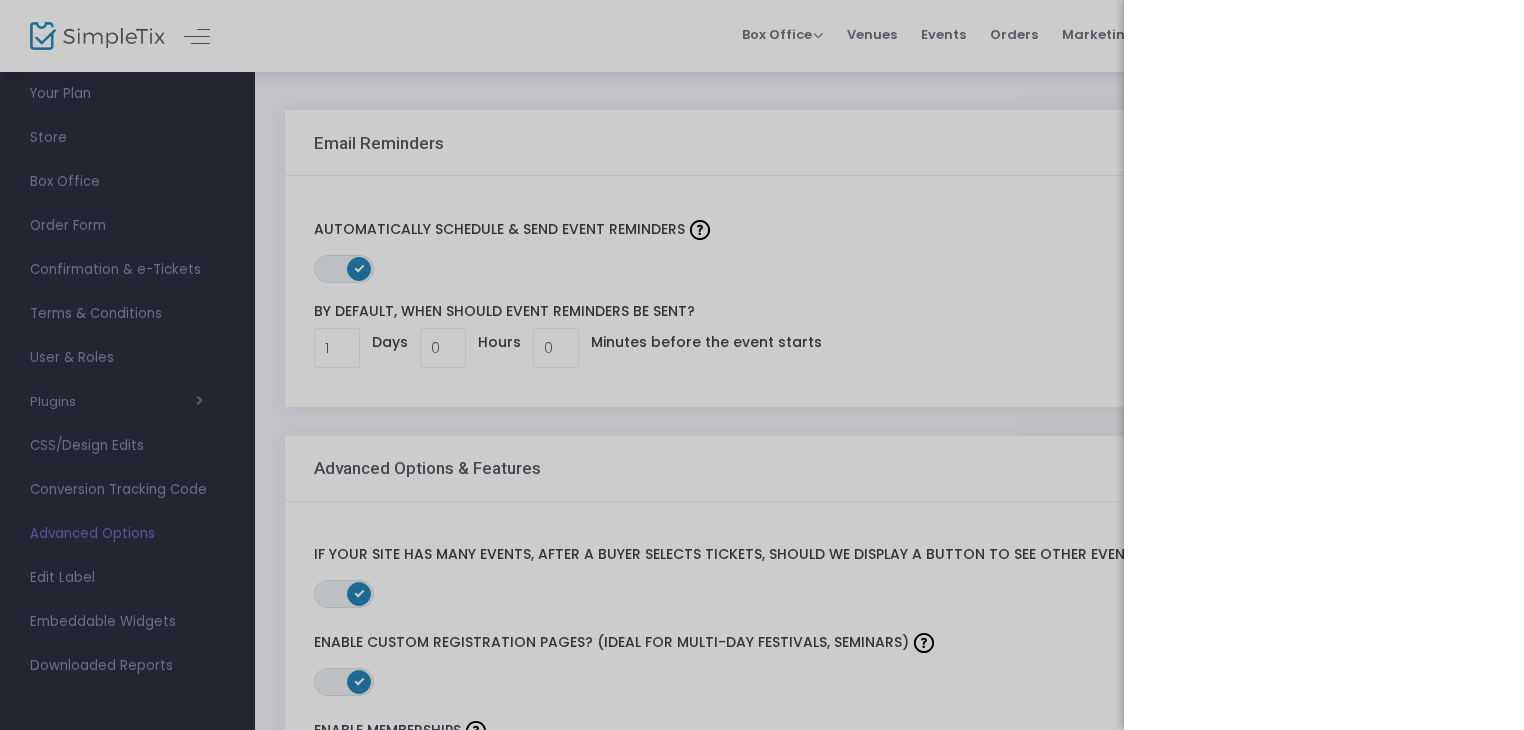 scroll, scrollTop: 0, scrollLeft: 0, axis: both 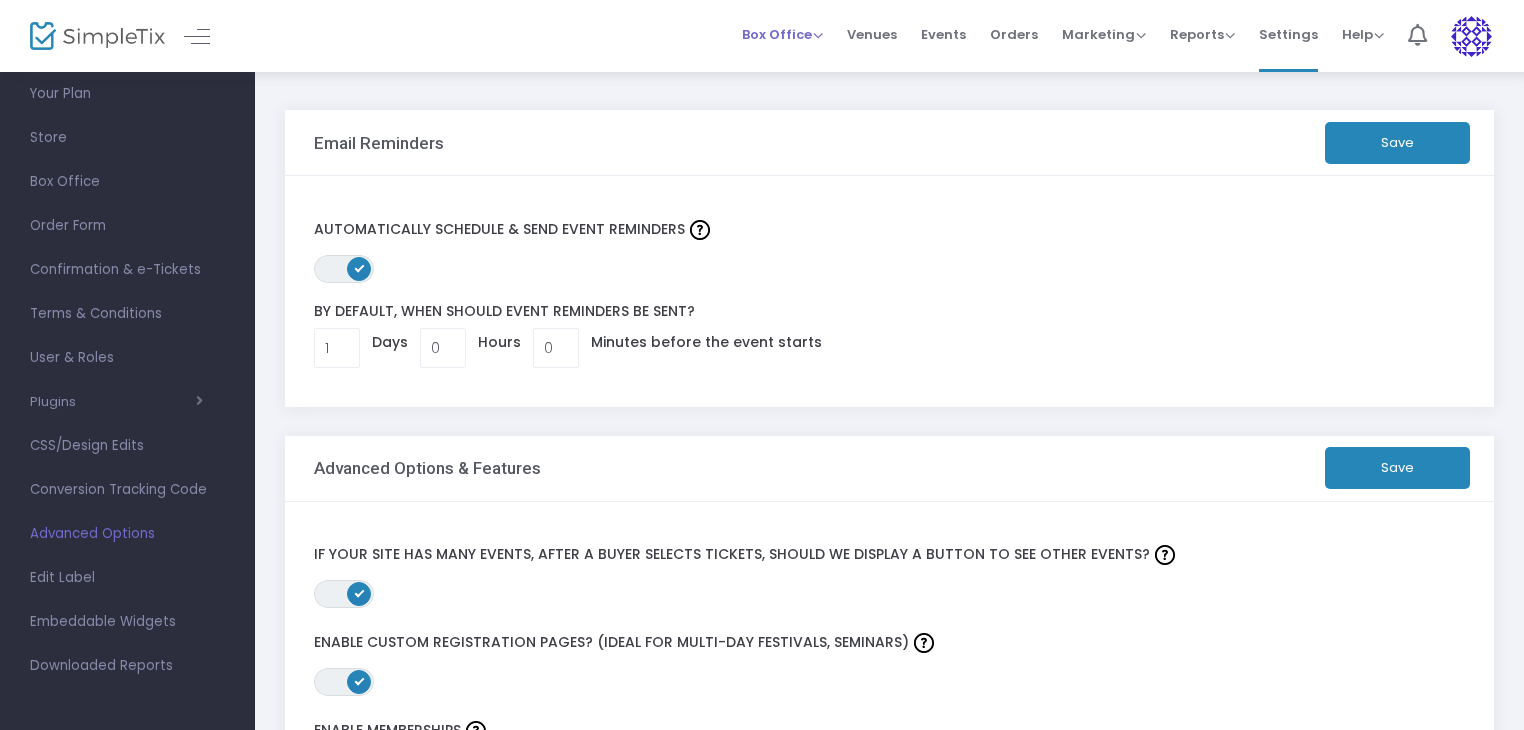 click on "Box Office" at bounding box center (782, 34) 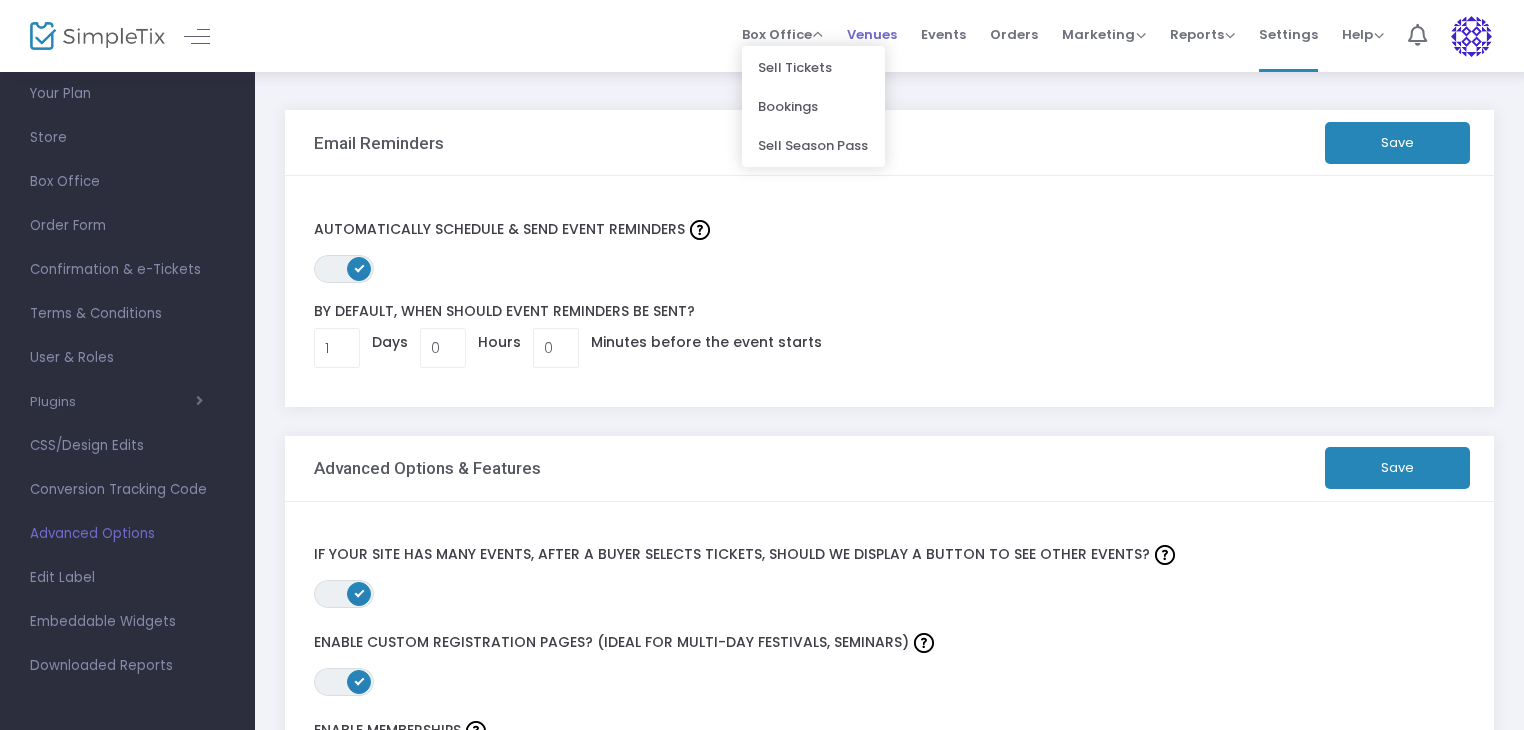 click on "Venues" at bounding box center (872, 34) 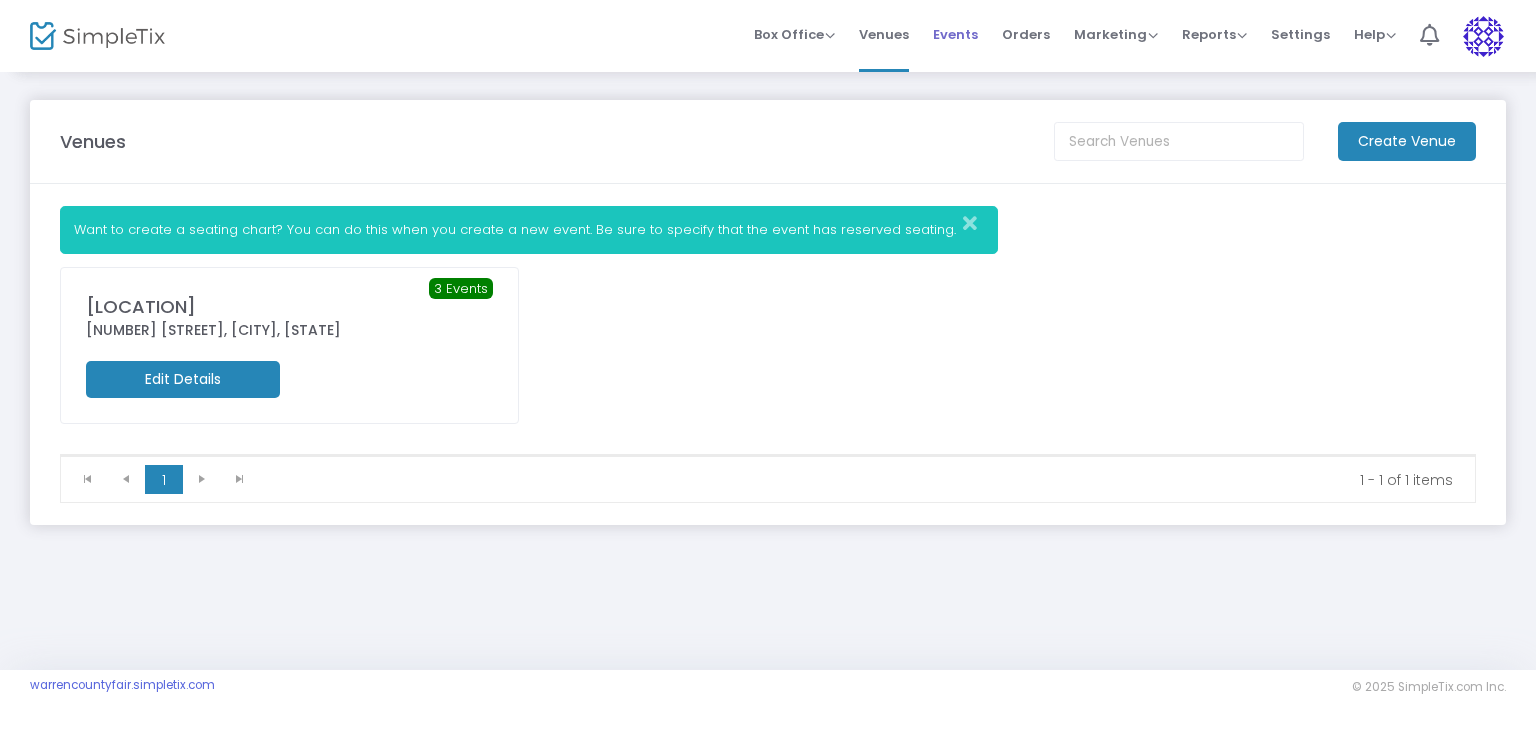 click on "Events" at bounding box center [955, 34] 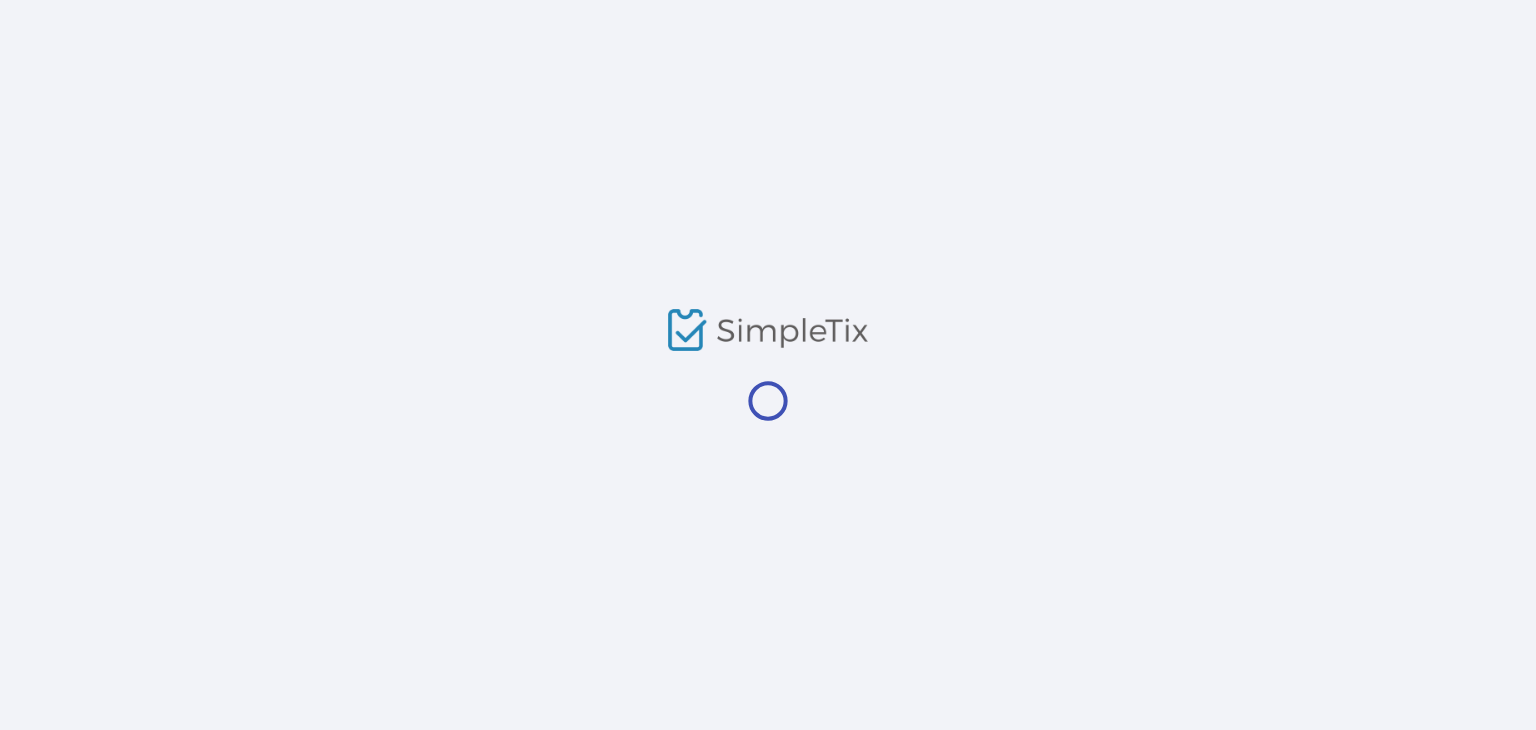 scroll, scrollTop: 0, scrollLeft: 0, axis: both 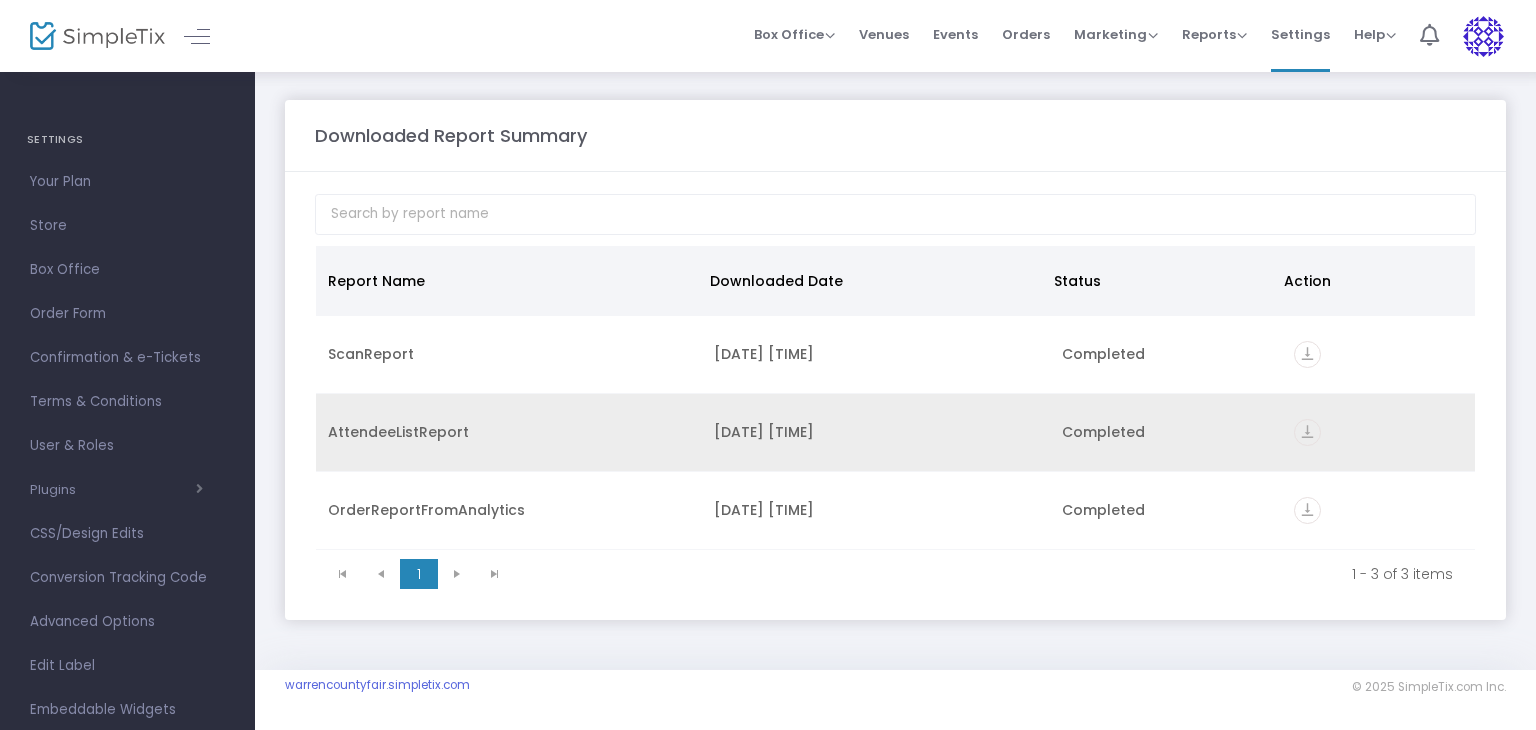 click on "vertical_align_bottom" 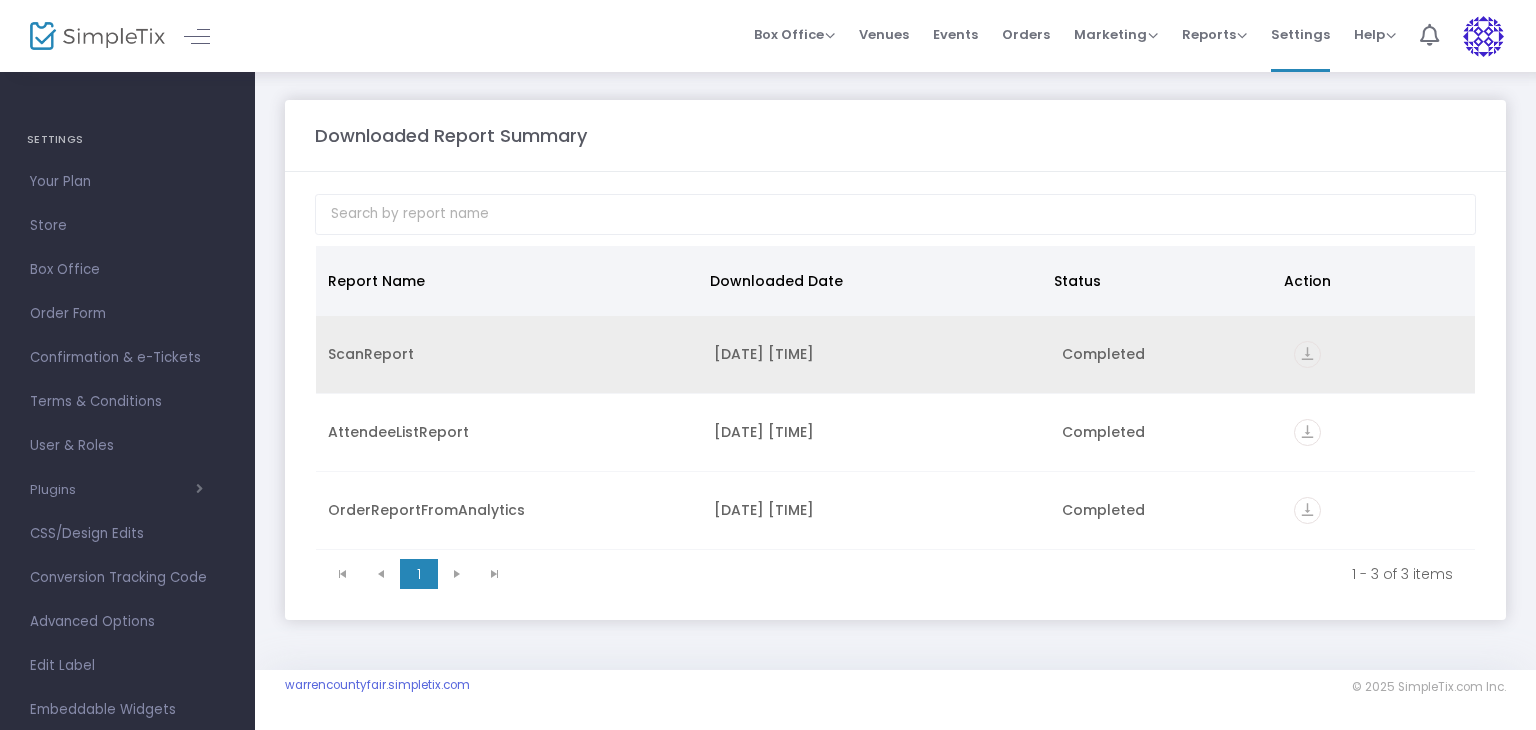 click on "vertical_align_bottom" 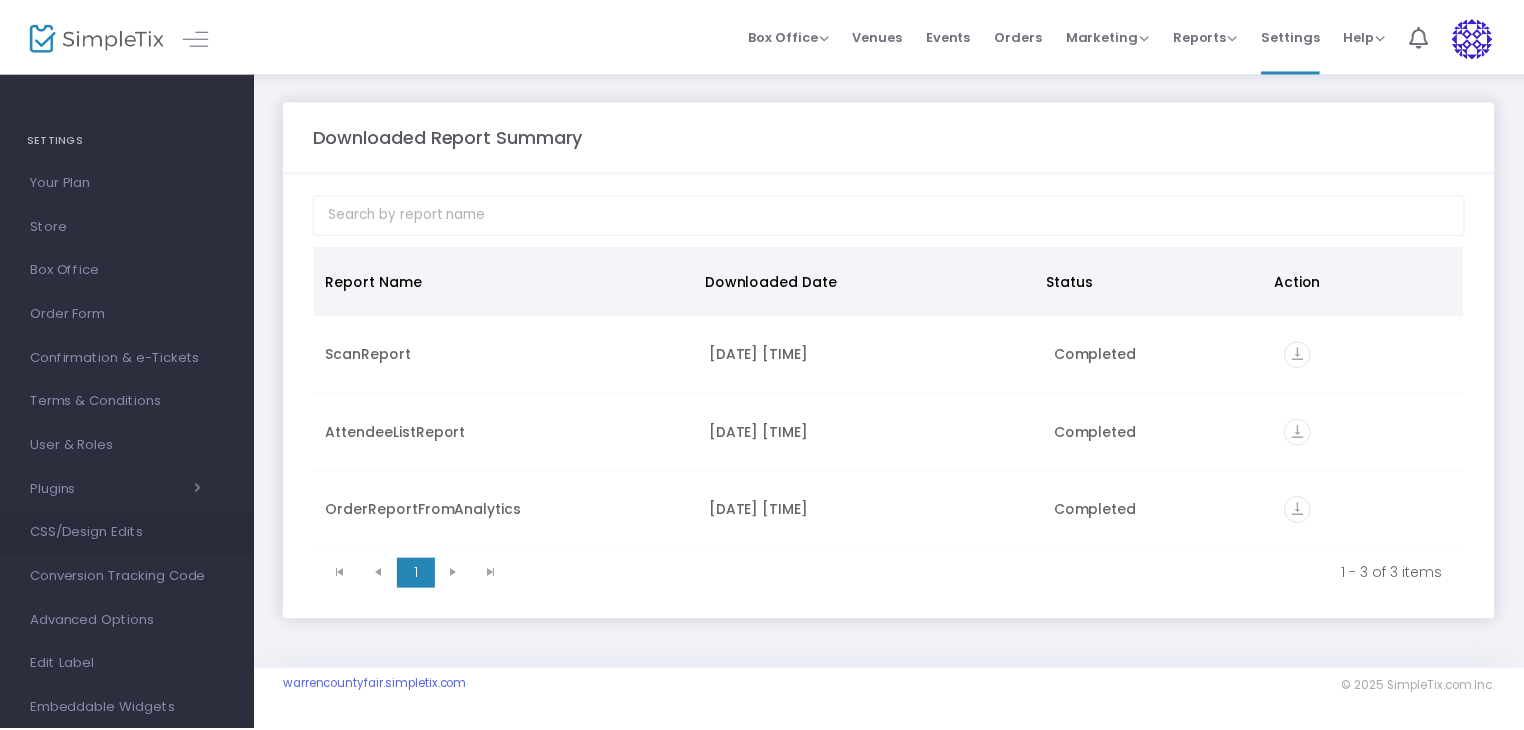 scroll, scrollTop: 88, scrollLeft: 0, axis: vertical 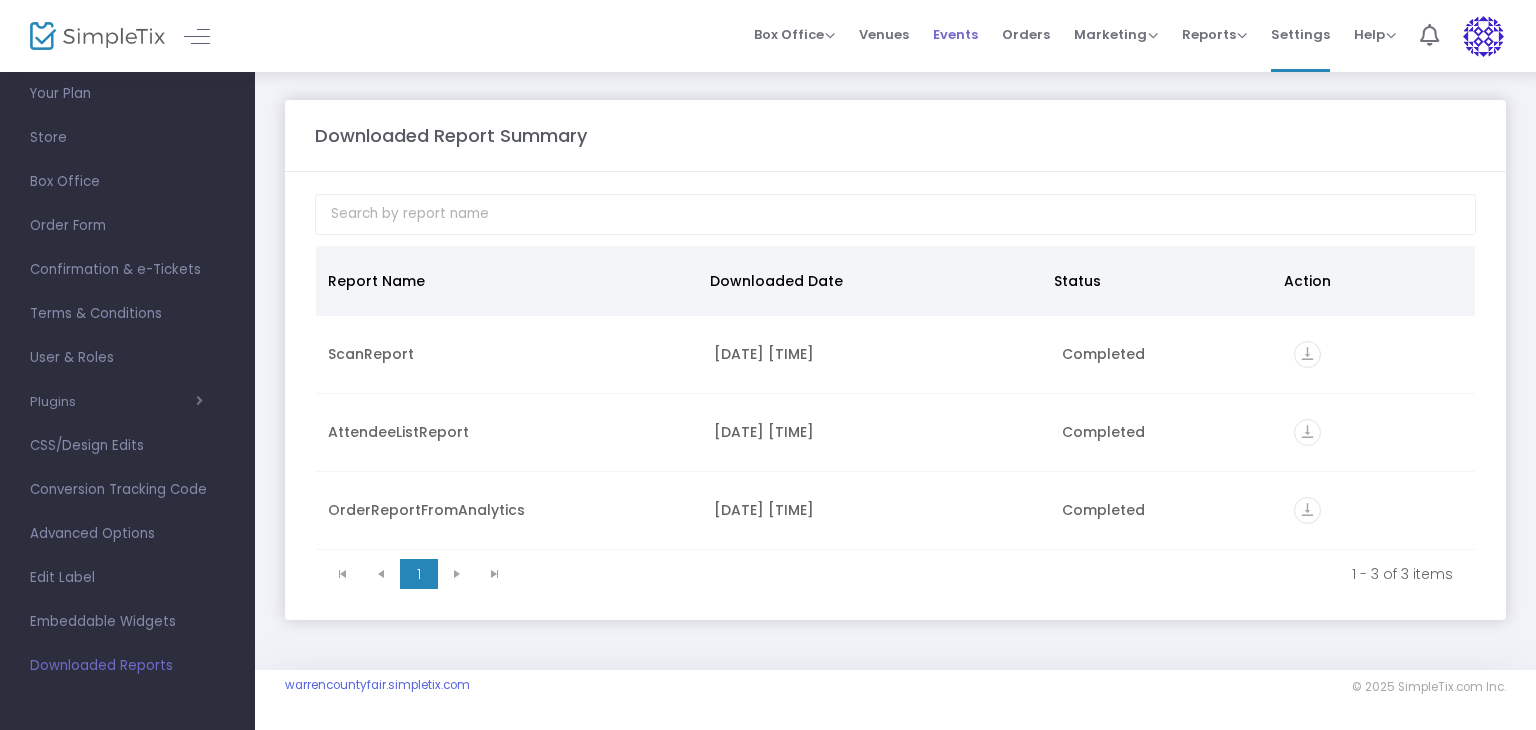 click on "Events" at bounding box center (955, 34) 